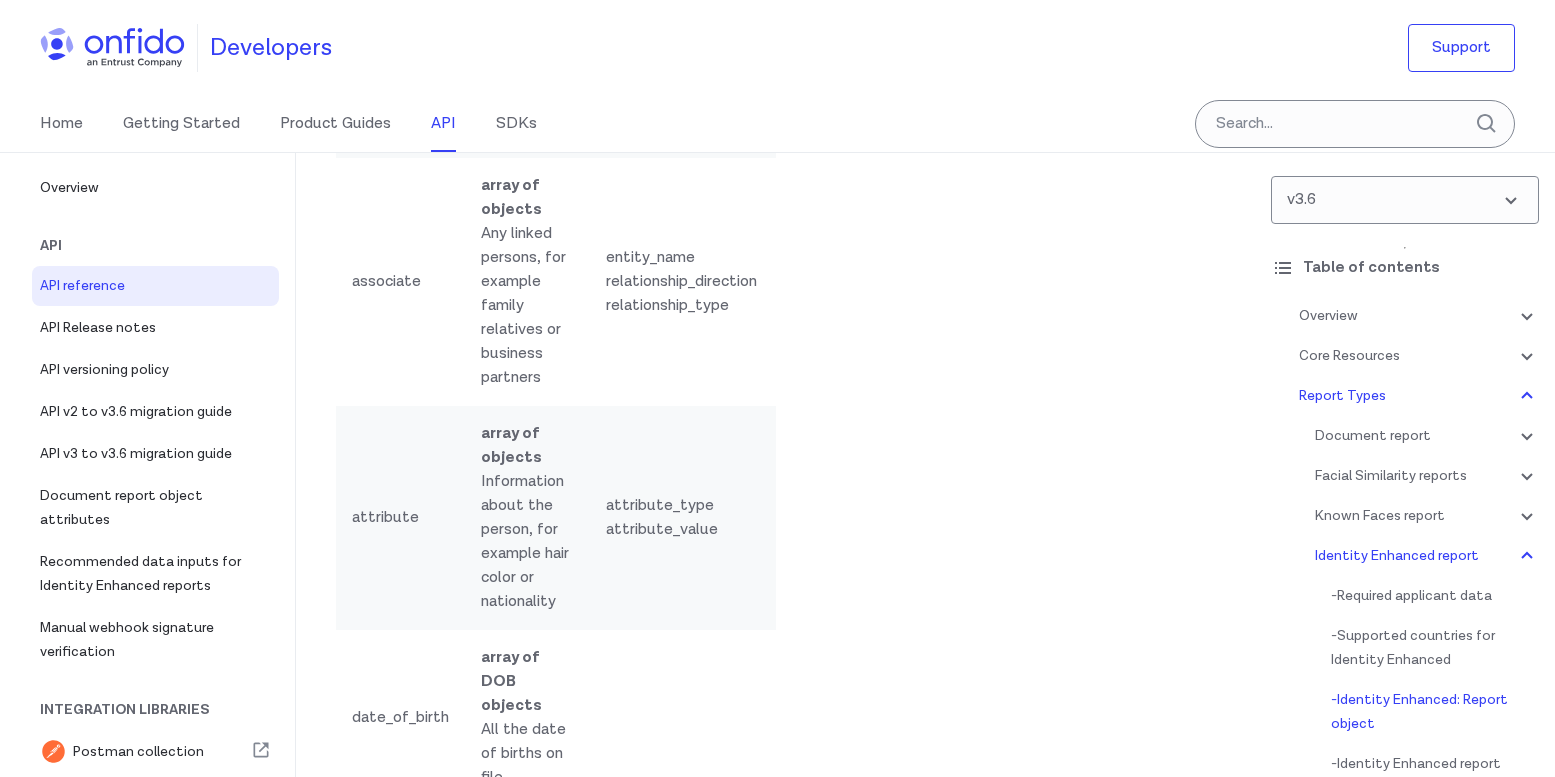scroll, scrollTop: 134115, scrollLeft: 0, axis: vertical 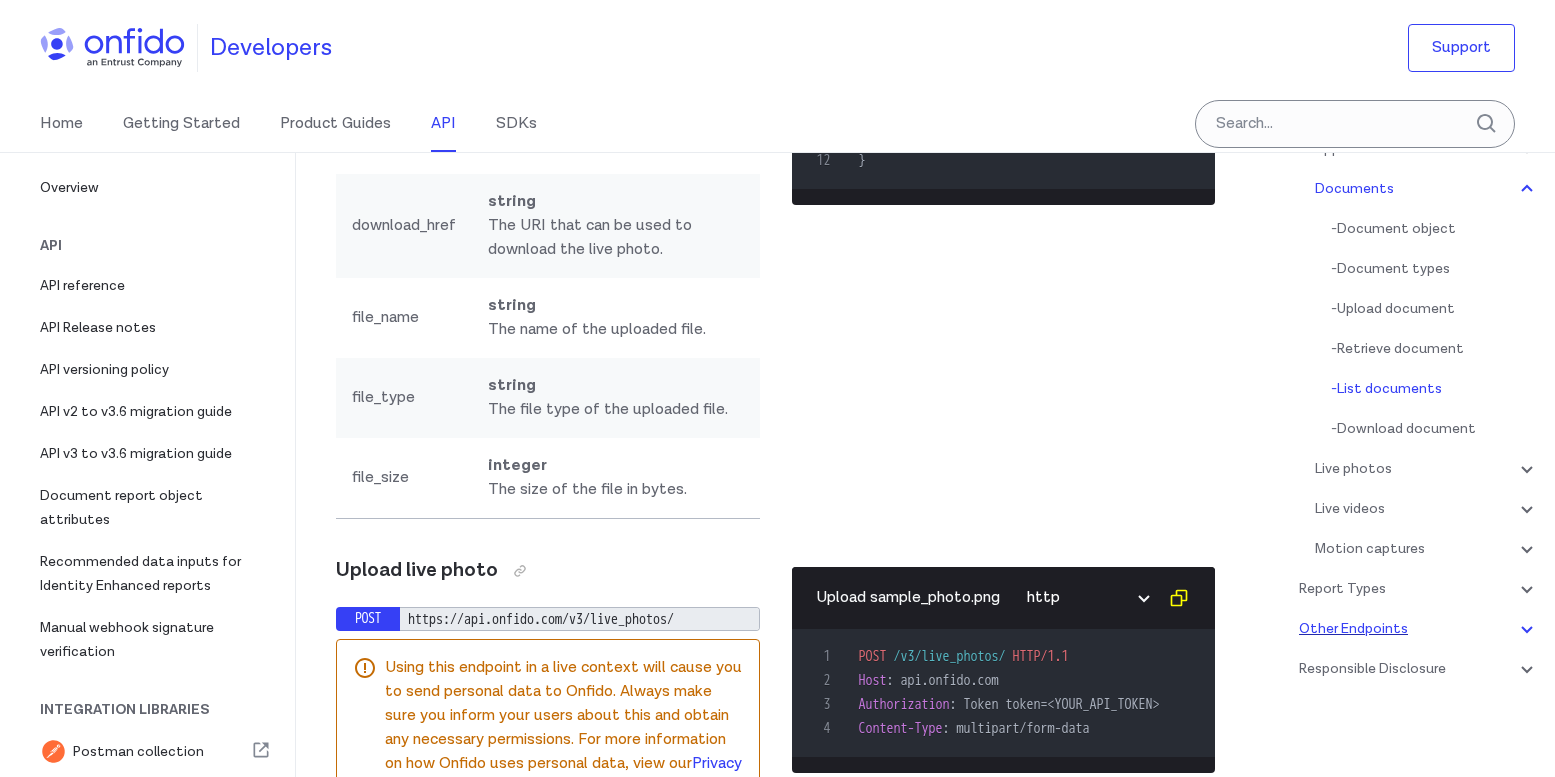 click on "Other Endpoints" at bounding box center [1419, 629] 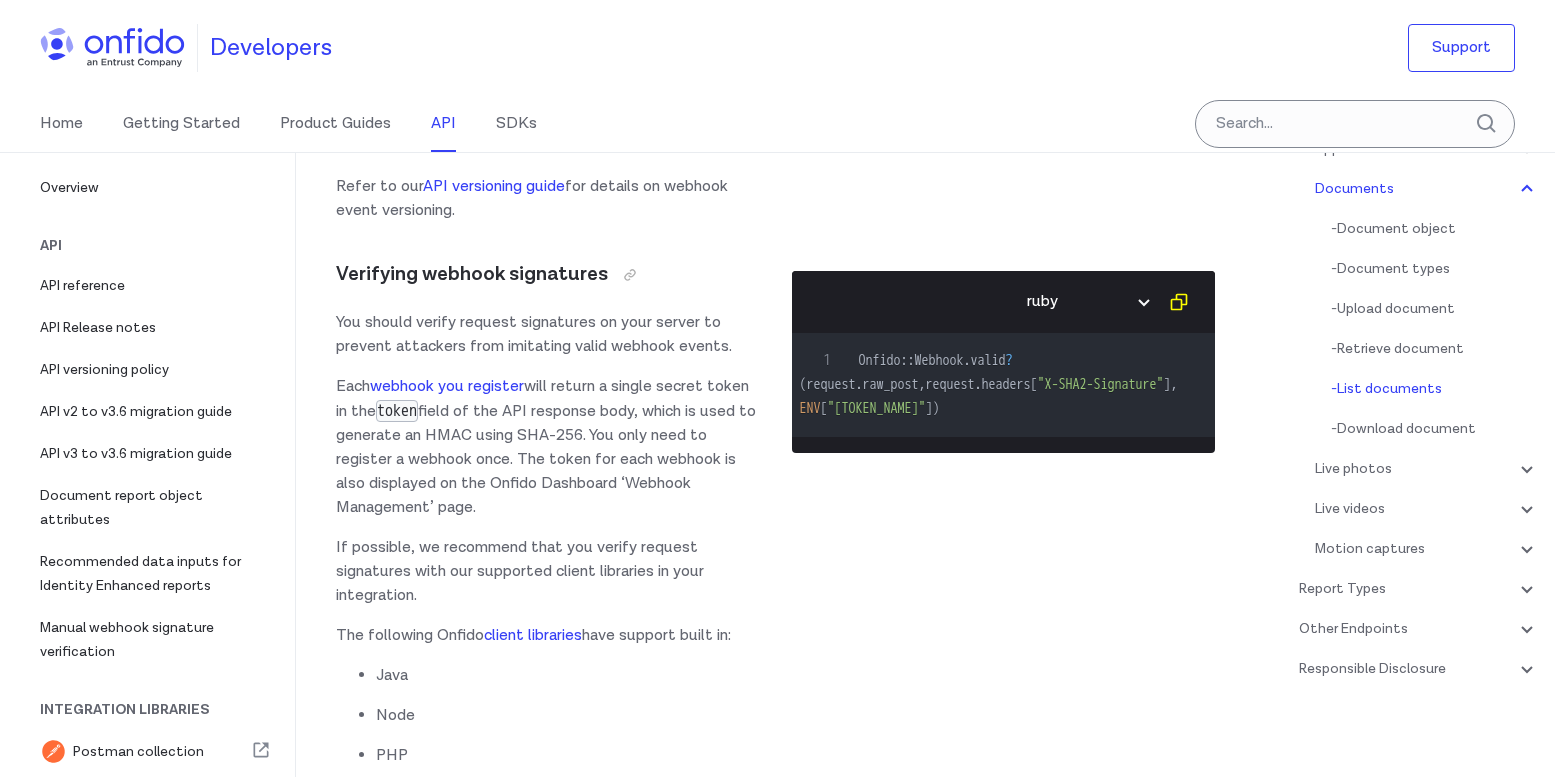 scroll, scrollTop: 167, scrollLeft: 0, axis: vertical 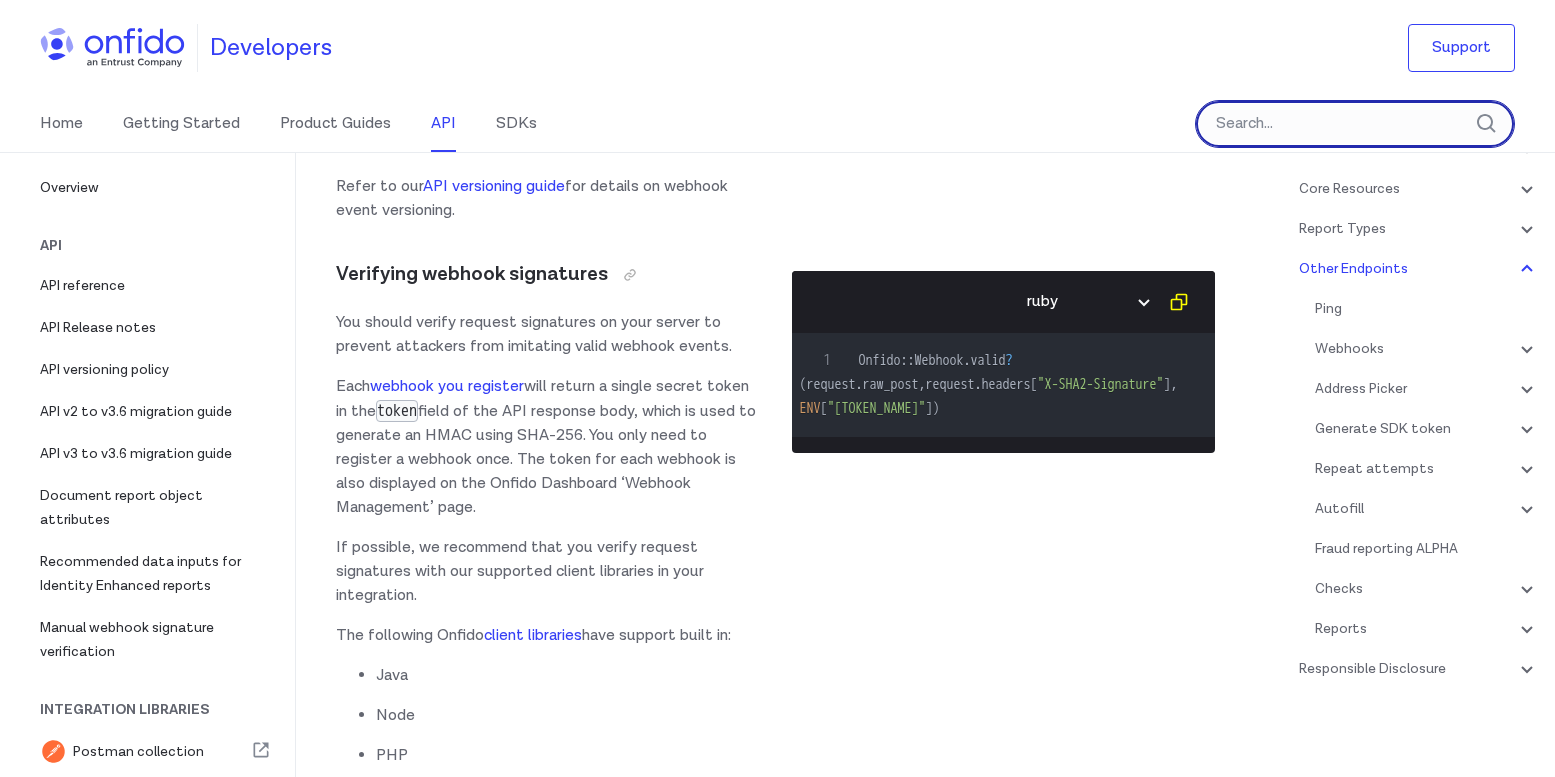 click at bounding box center [1355, 124] 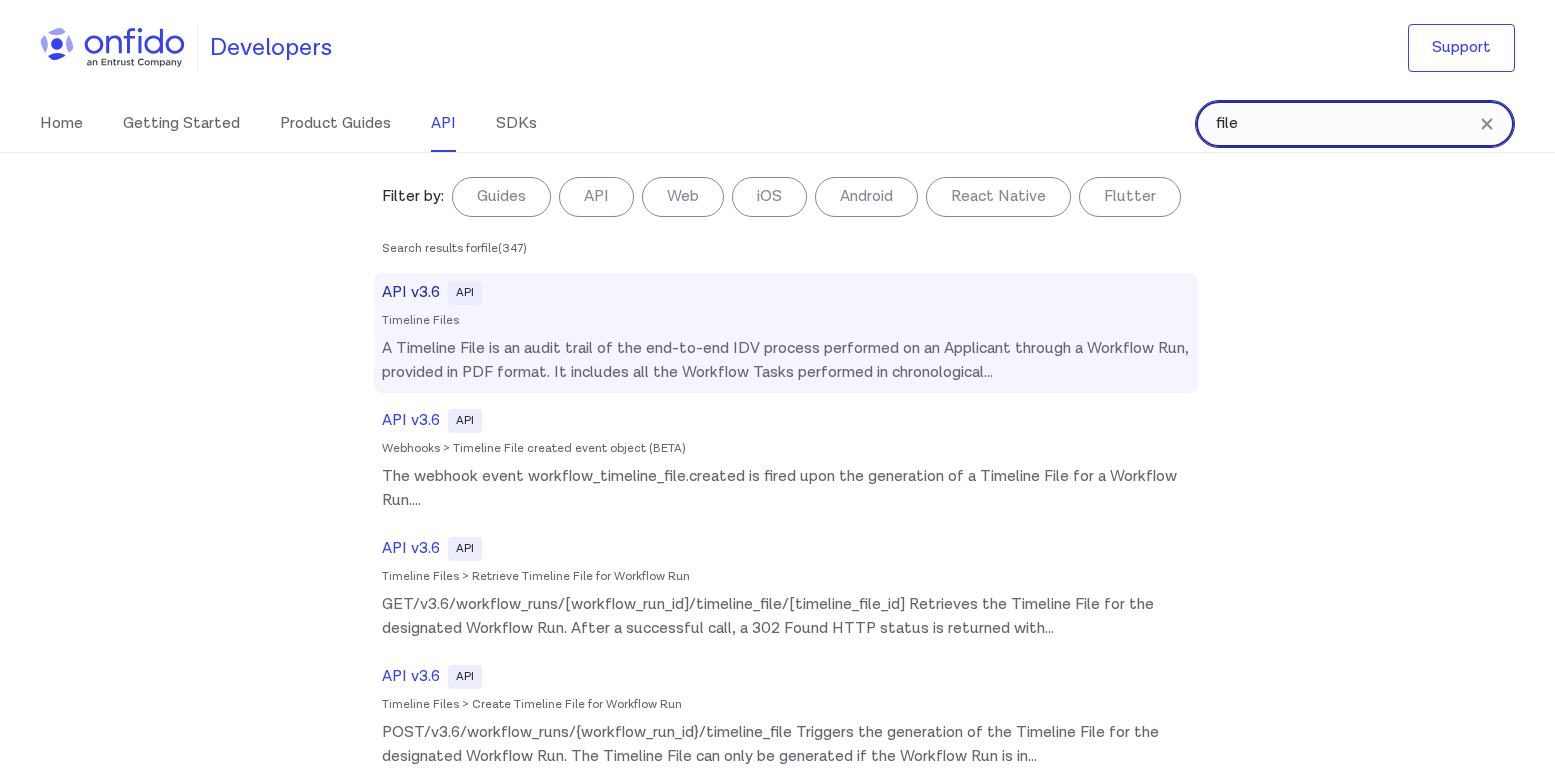 type on "file" 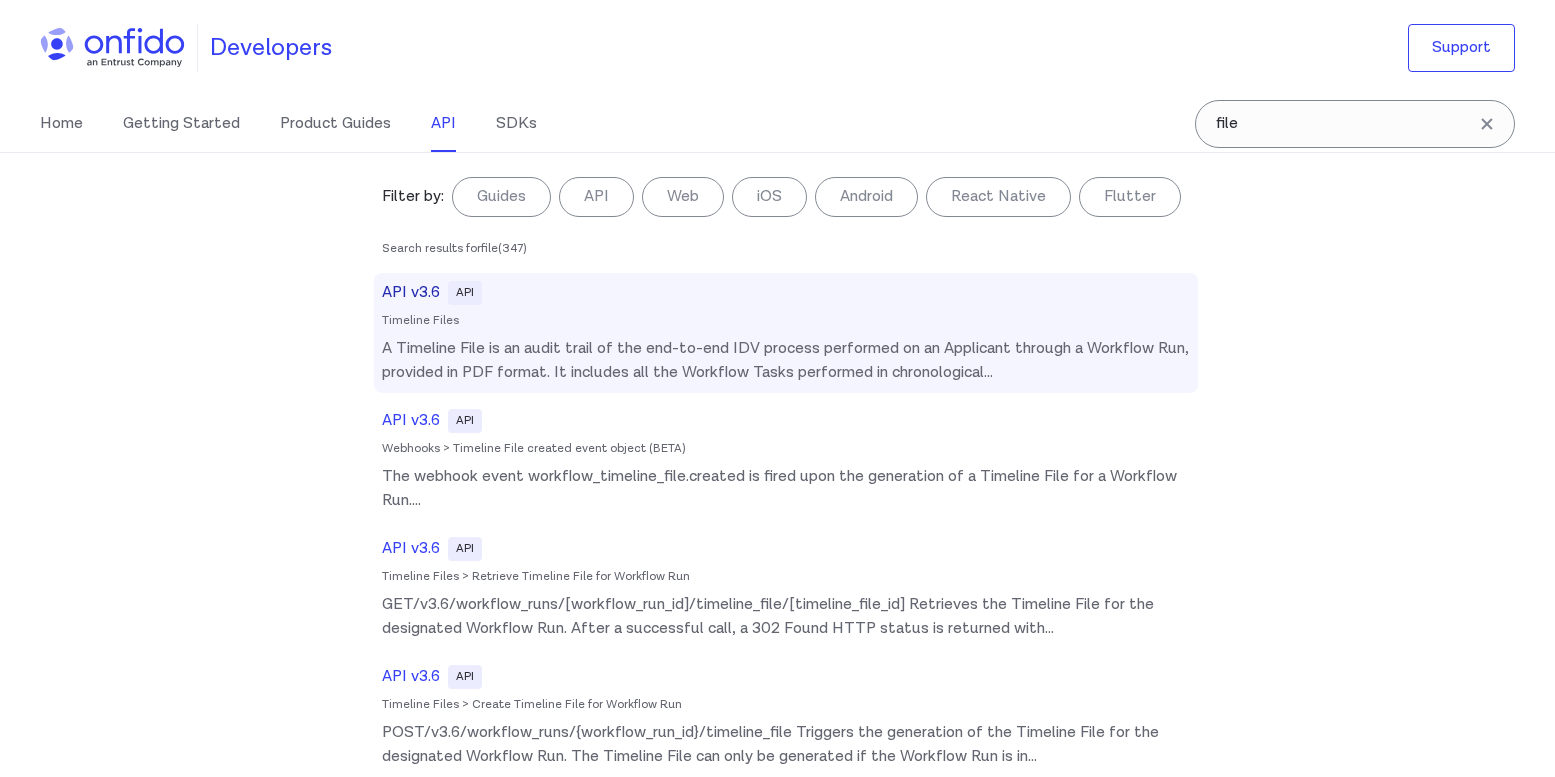 click on "API v3.6" at bounding box center [411, 293] 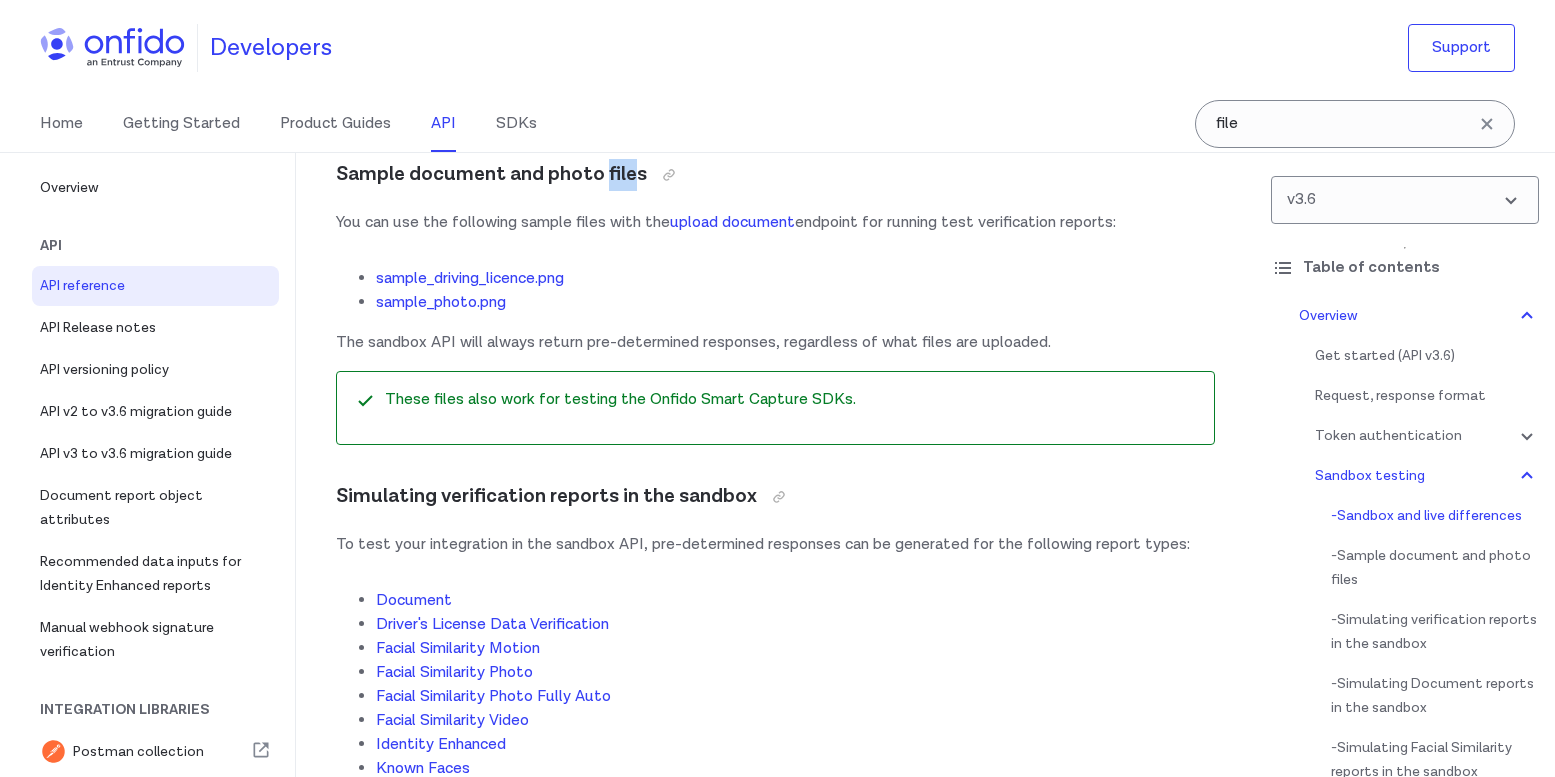 scroll, scrollTop: 3991, scrollLeft: 0, axis: vertical 